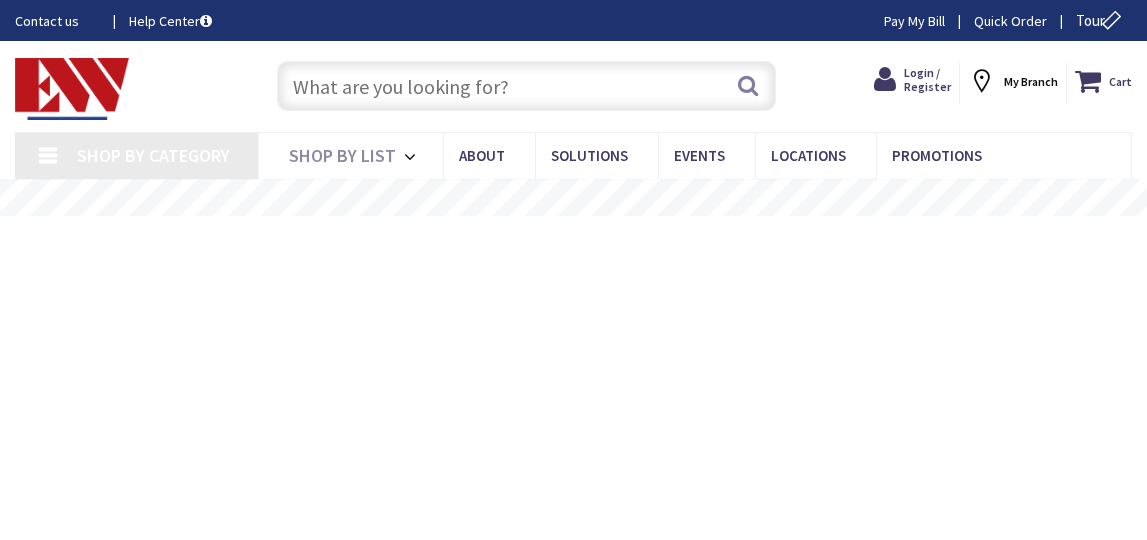 scroll, scrollTop: 0, scrollLeft: 0, axis: both 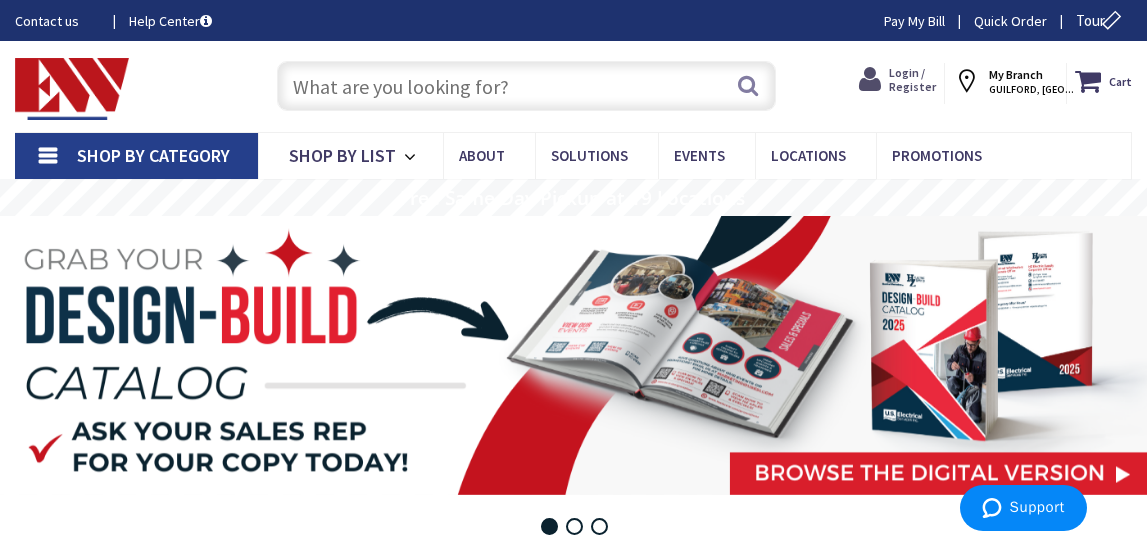 click on "Login / Register" at bounding box center [912, 79] 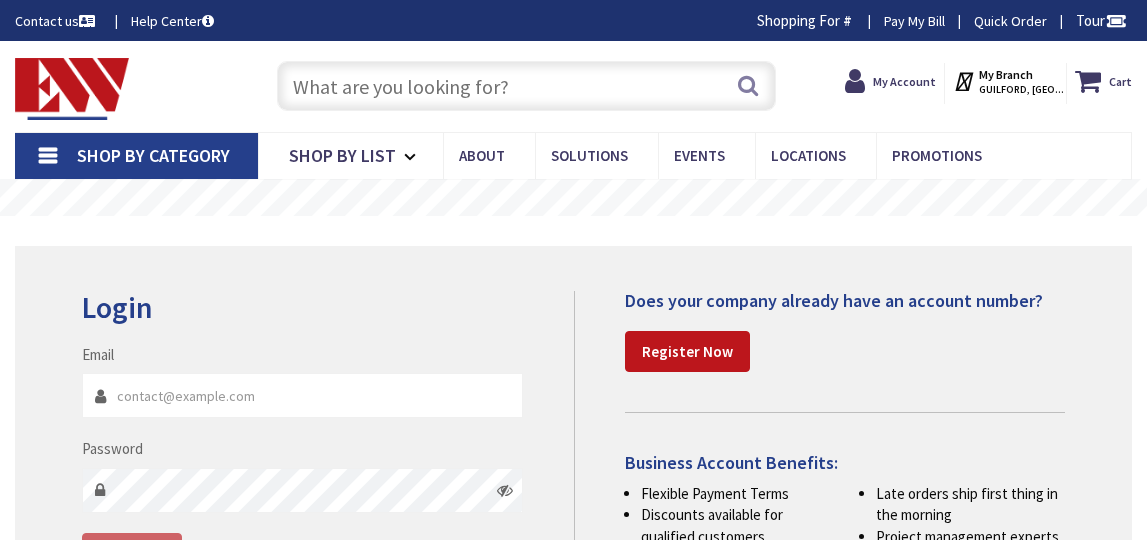 scroll, scrollTop: 0, scrollLeft: 0, axis: both 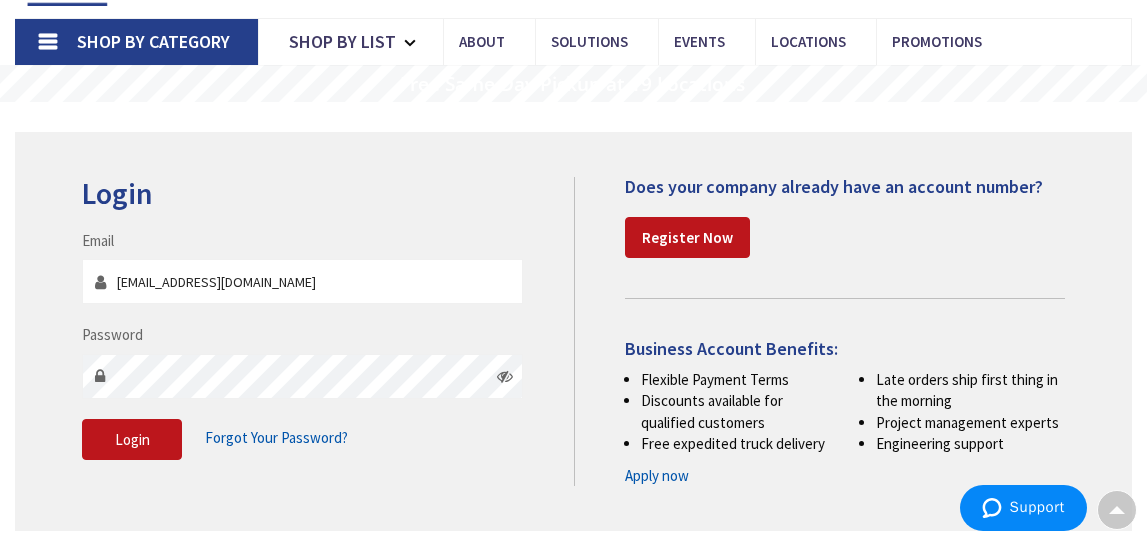 click on "edwardsjason@sbcglobal.net" at bounding box center (302, 281) 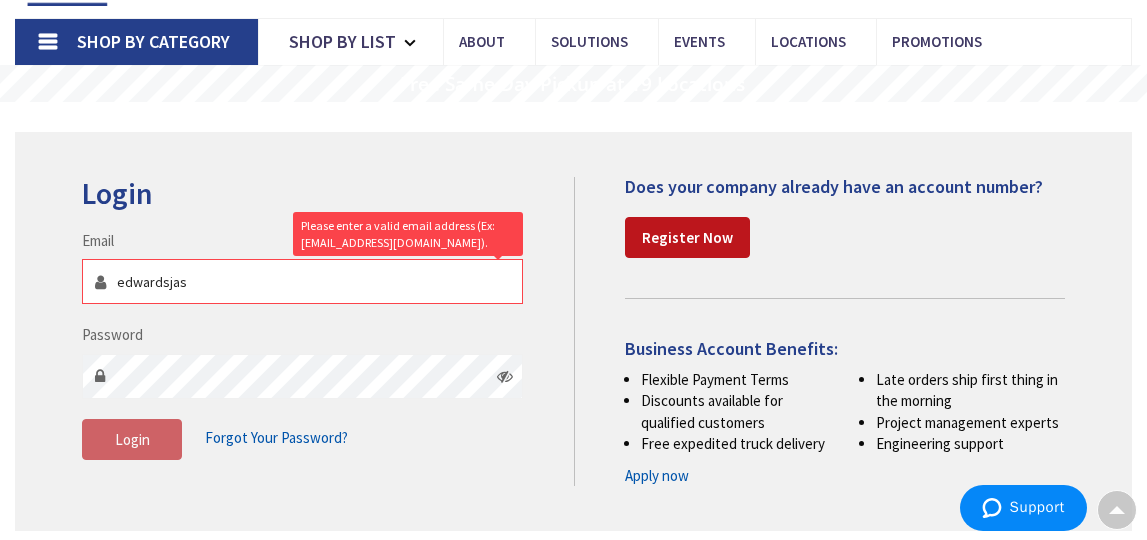 scroll, scrollTop: 117, scrollLeft: 0, axis: vertical 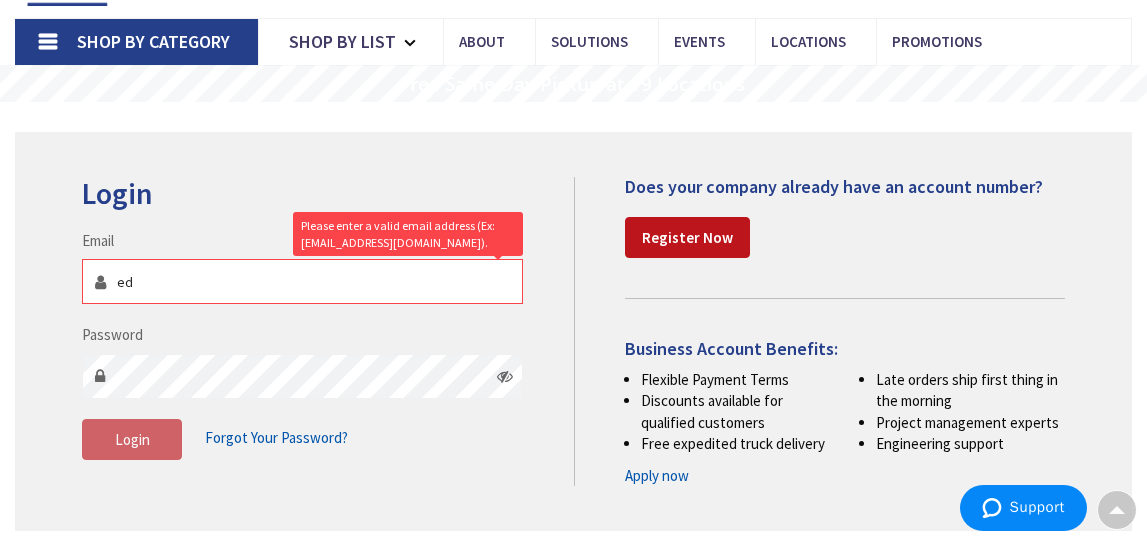 type on "e" 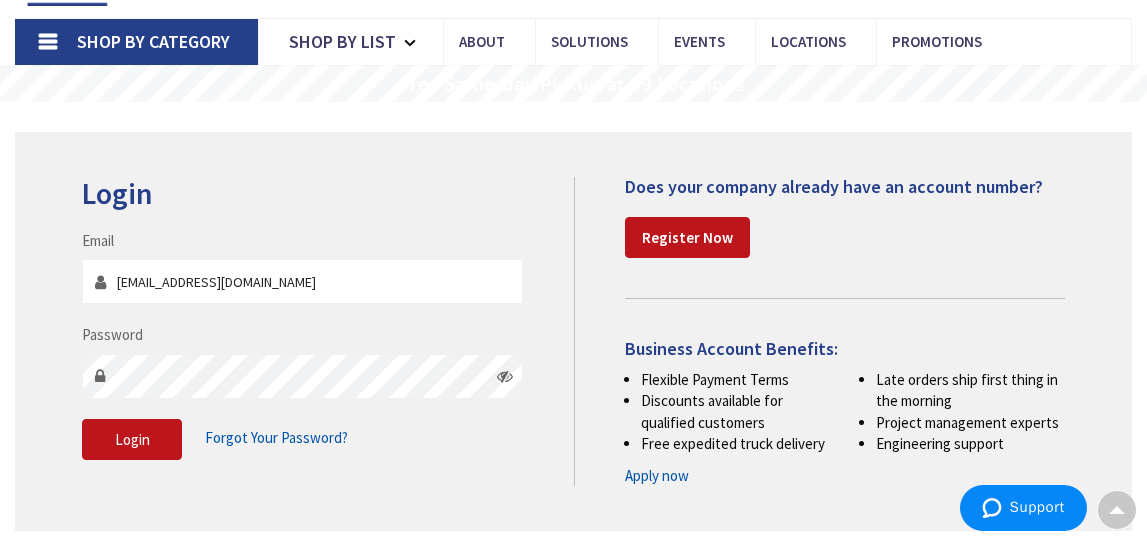 type on "[EMAIL_ADDRESS][DOMAIN_NAME]" 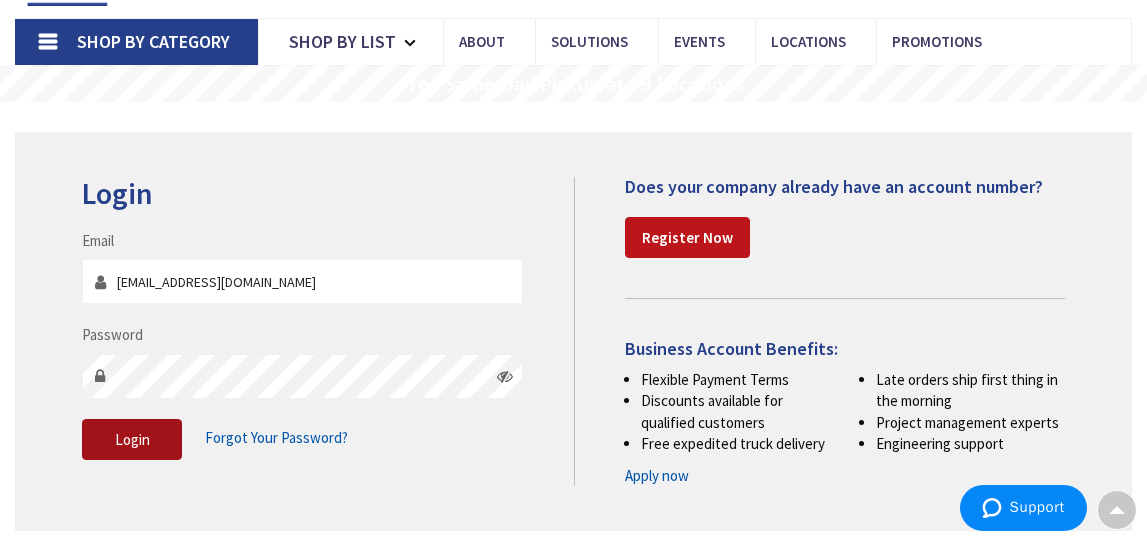 click on "Login" at bounding box center [132, 439] 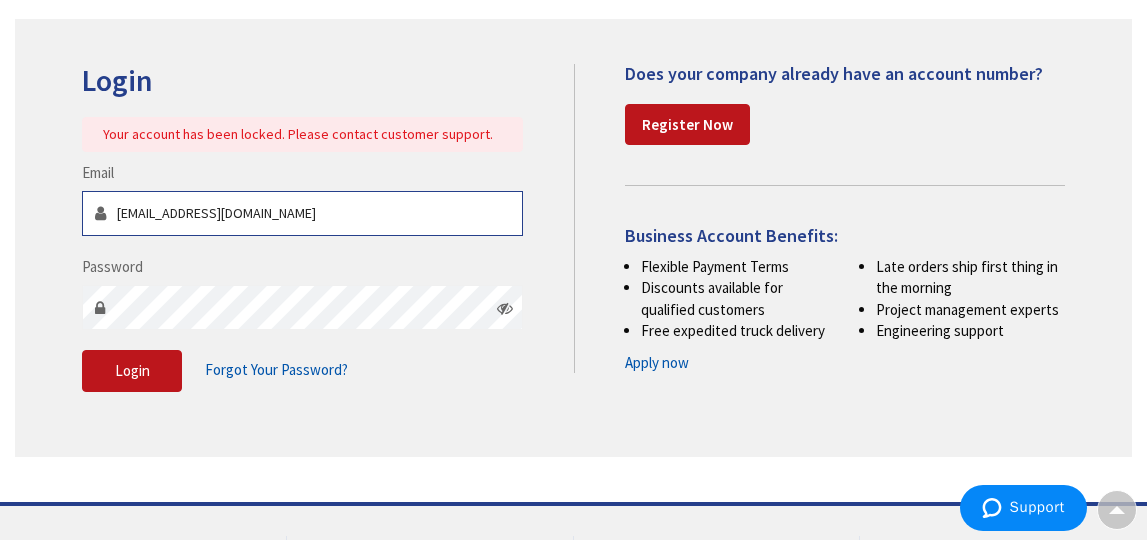 scroll, scrollTop: 229, scrollLeft: 0, axis: vertical 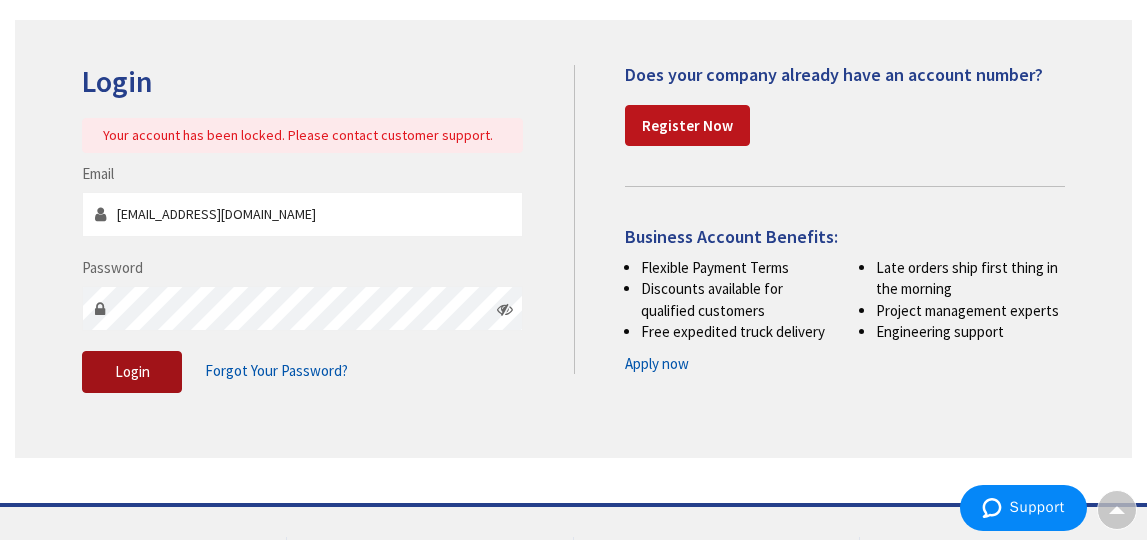 click on "Login" at bounding box center [132, 371] 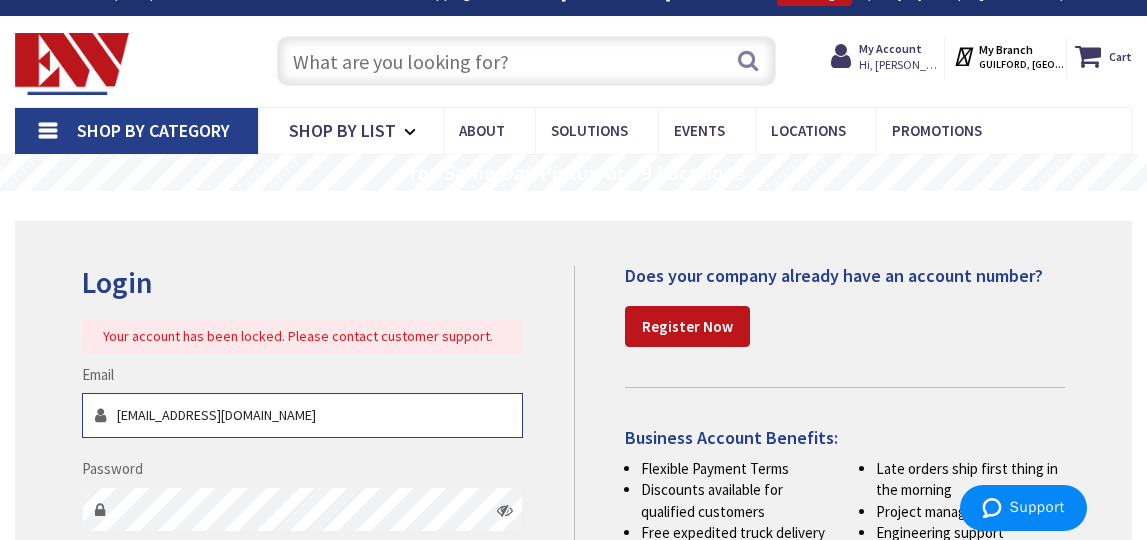 scroll, scrollTop: 0, scrollLeft: 0, axis: both 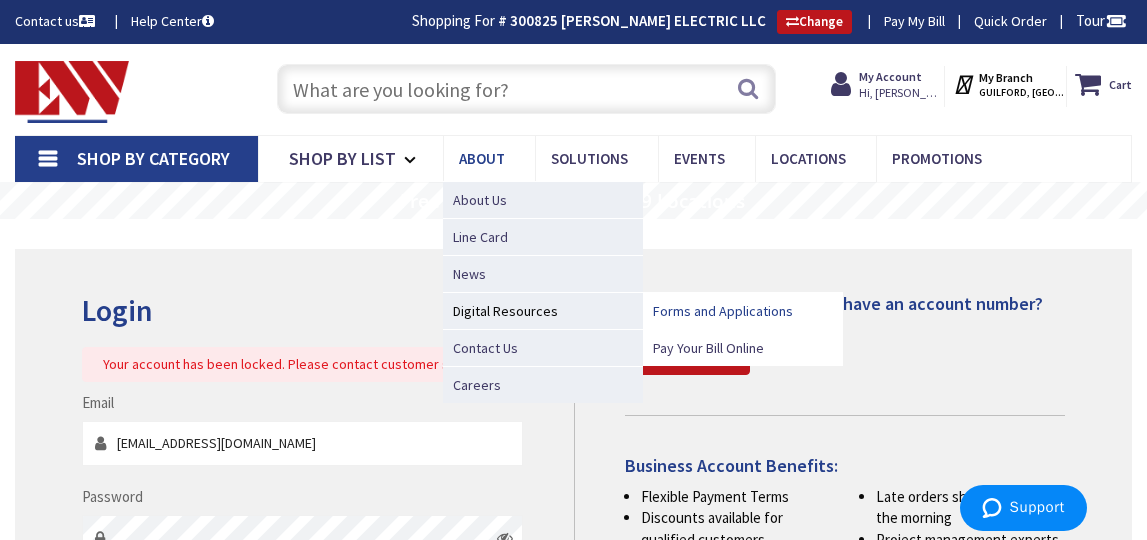 click on "Forms and Applications" at bounding box center [723, 311] 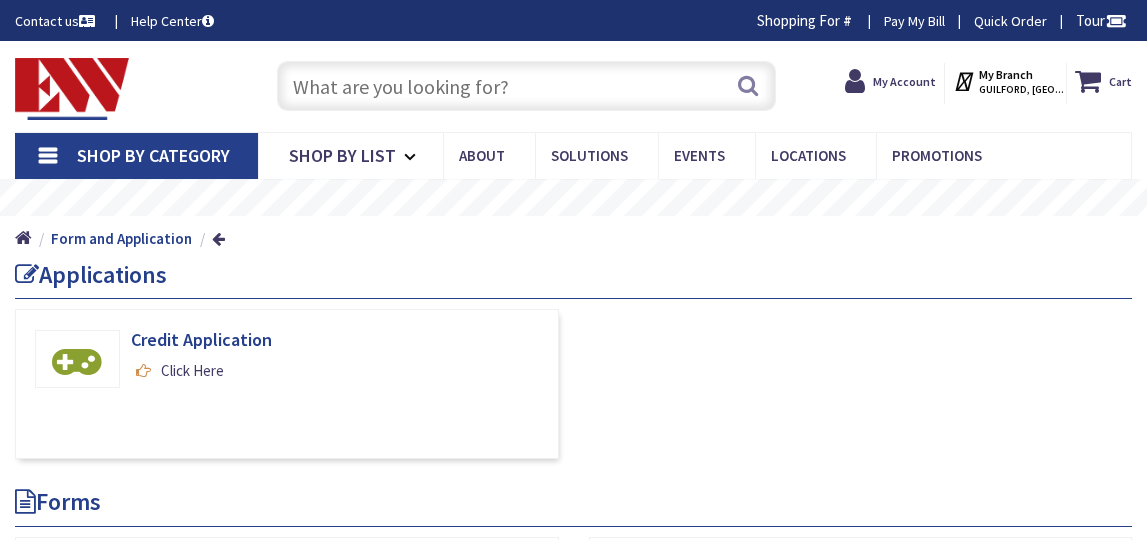 scroll, scrollTop: 0, scrollLeft: 0, axis: both 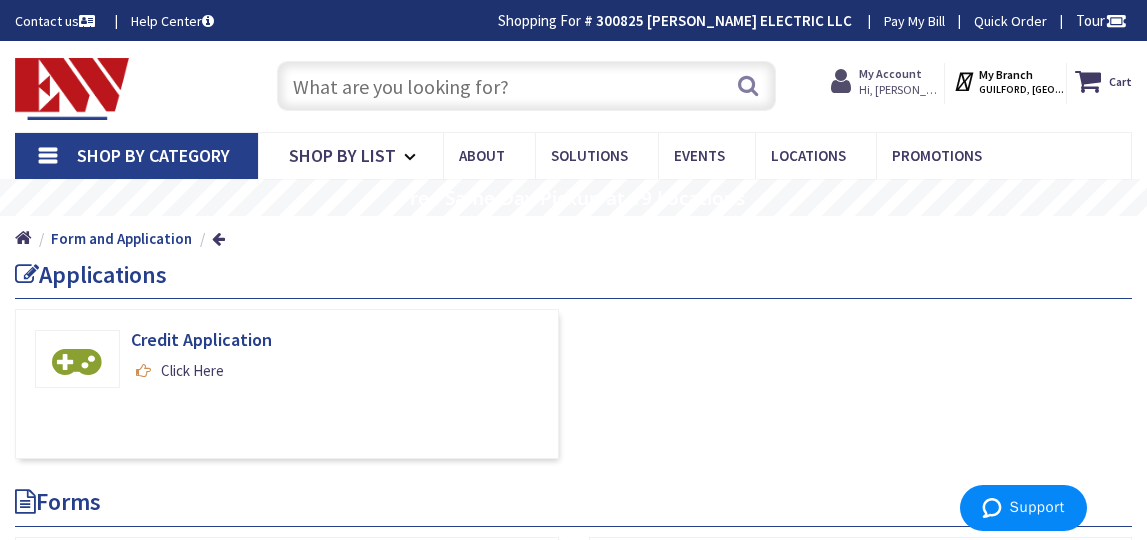 click on "My Account" at bounding box center [890, 73] 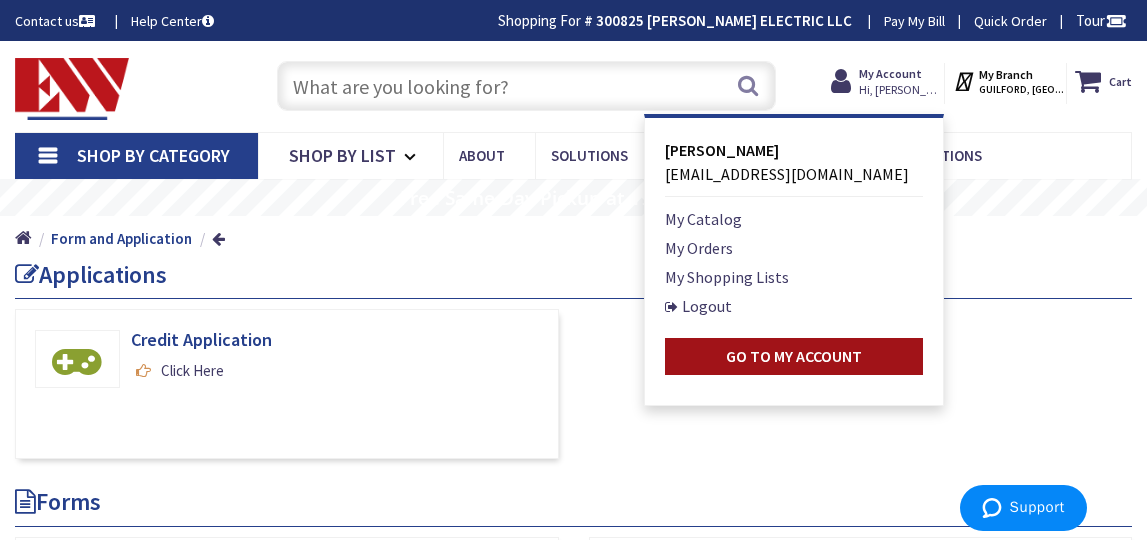click on "Go to My Account" at bounding box center [794, 356] 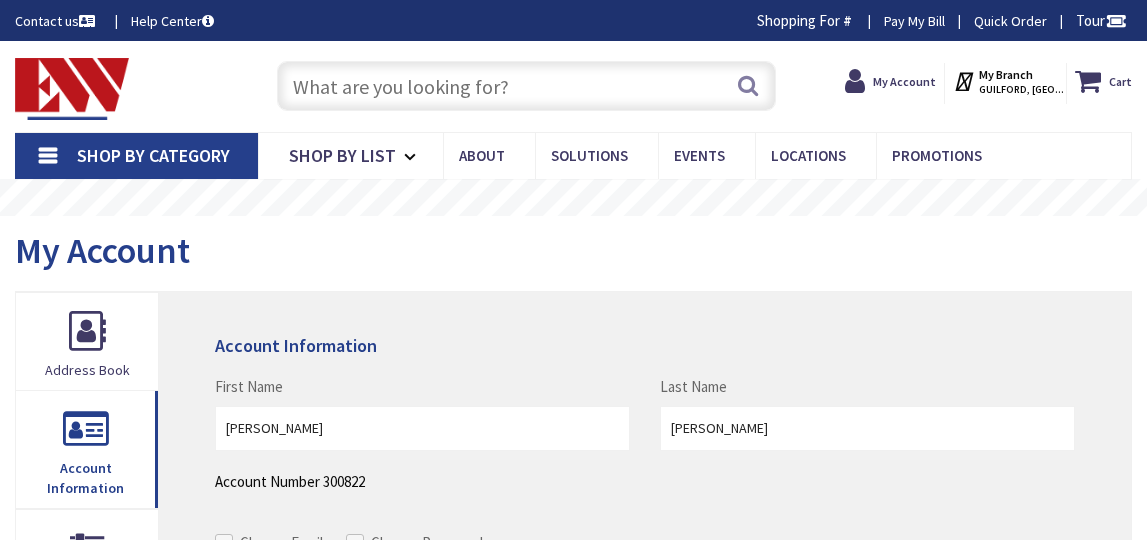 scroll, scrollTop: 0, scrollLeft: 0, axis: both 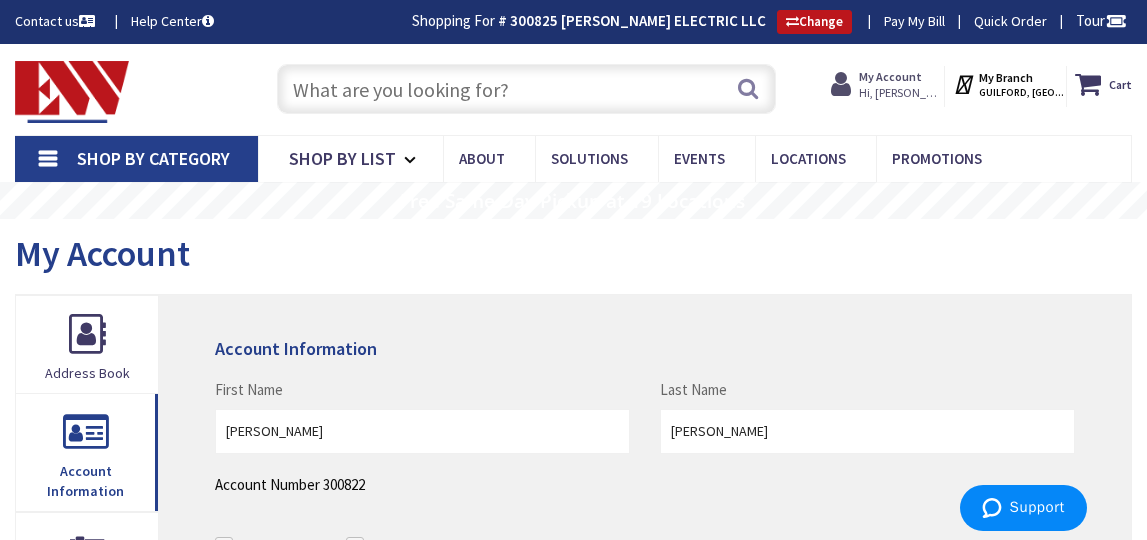 click on "My Account" at bounding box center [890, 76] 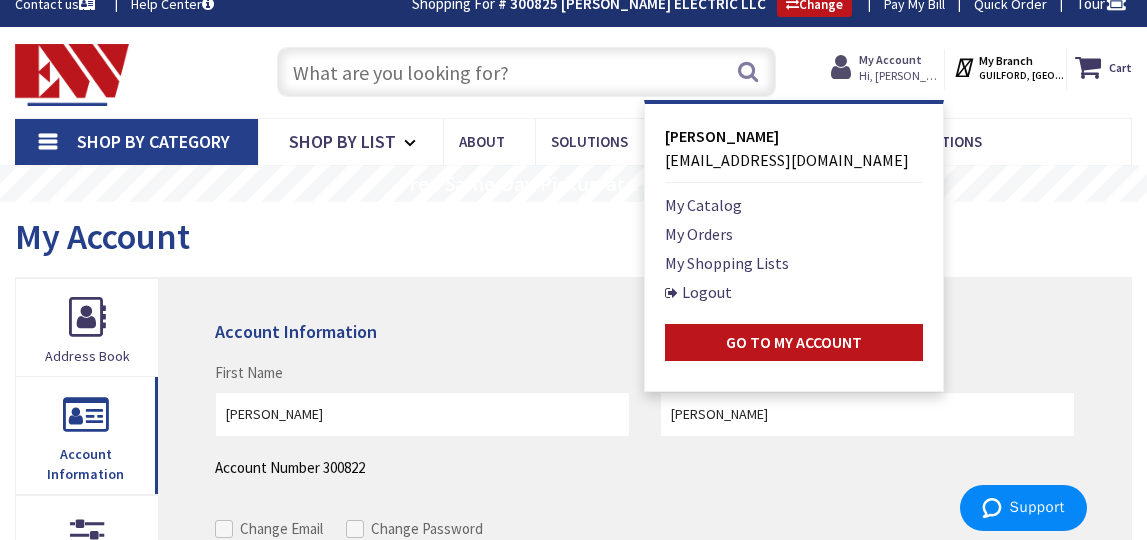 scroll, scrollTop: 20, scrollLeft: 0, axis: vertical 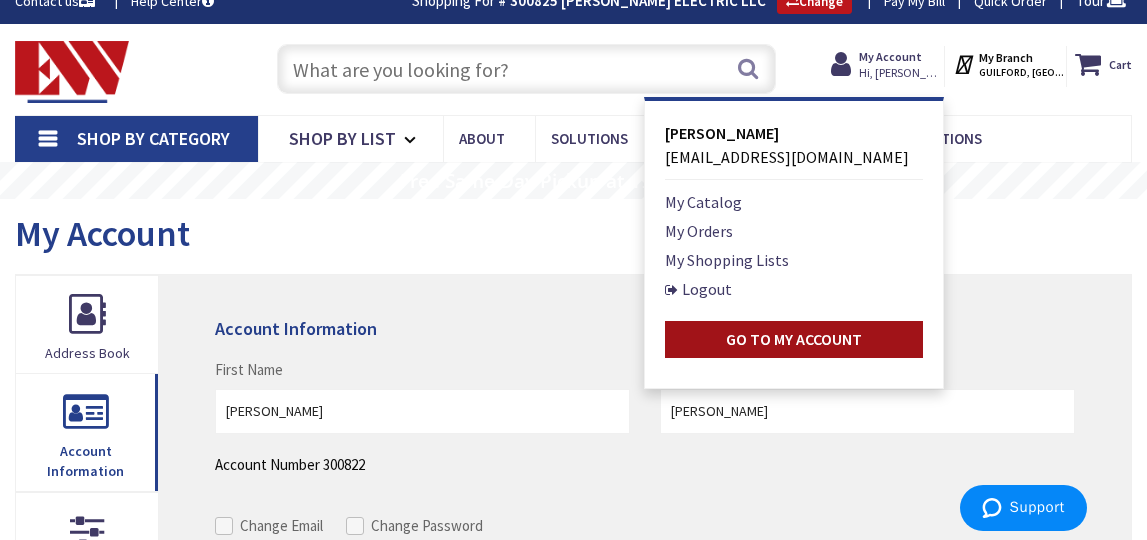 click on "Go to My Account" at bounding box center (794, 339) 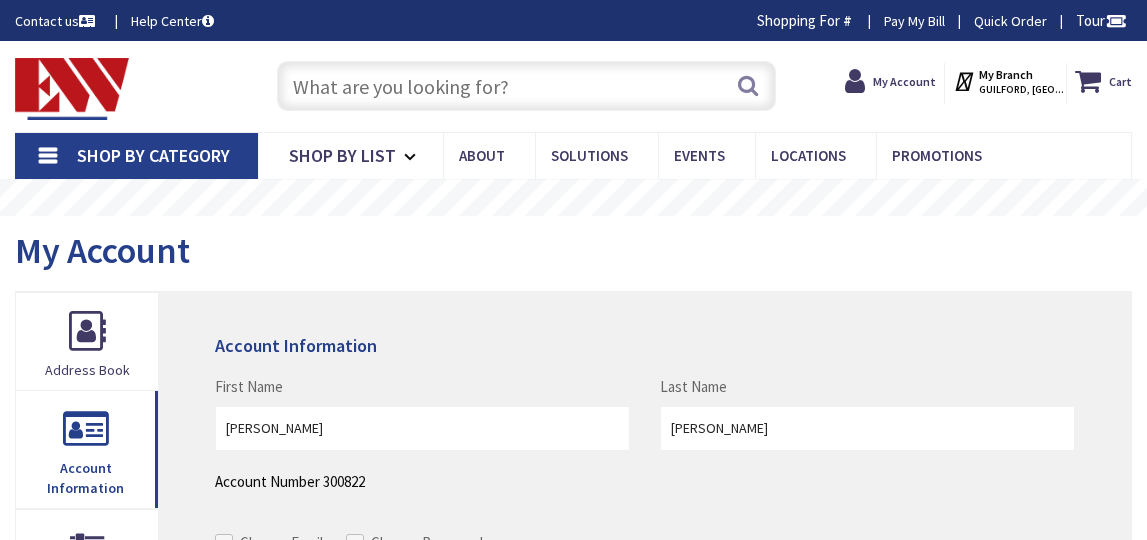 scroll, scrollTop: 275, scrollLeft: 0, axis: vertical 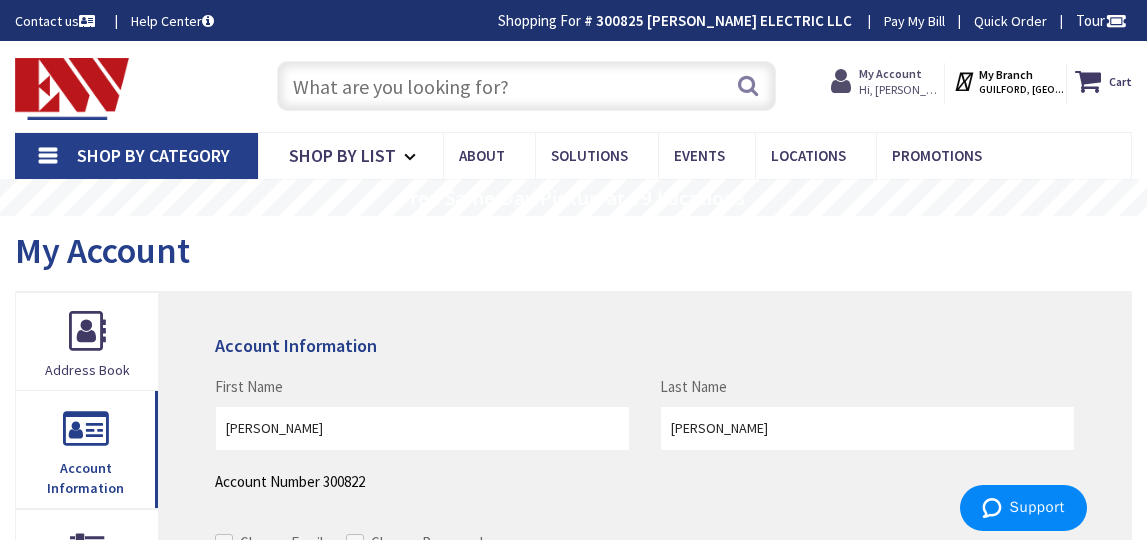 click on "Hi, [PERSON_NAME]" at bounding box center [901, 90] 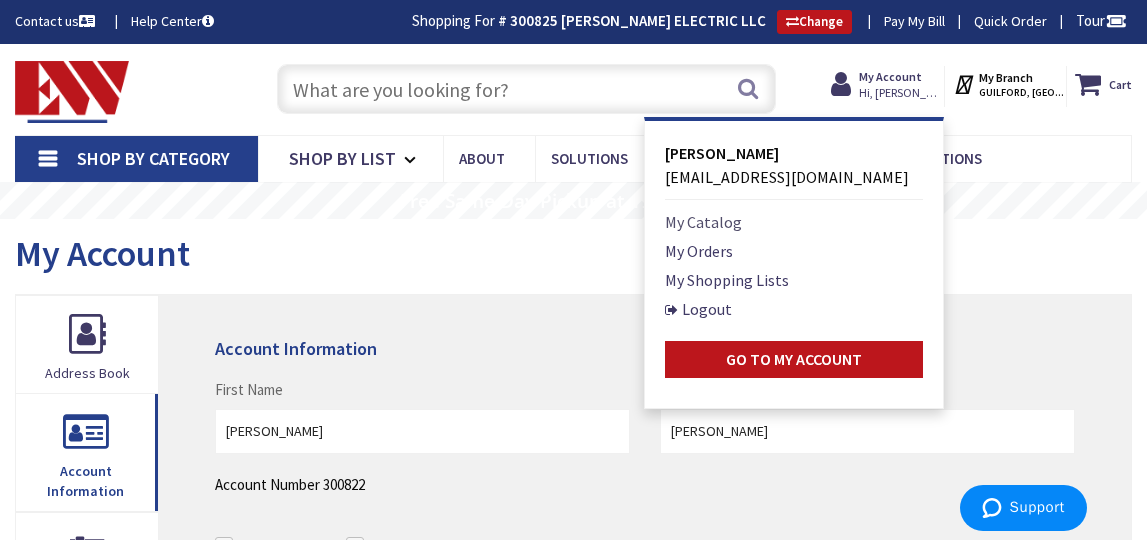 click on "My Catalog" at bounding box center (703, 222) 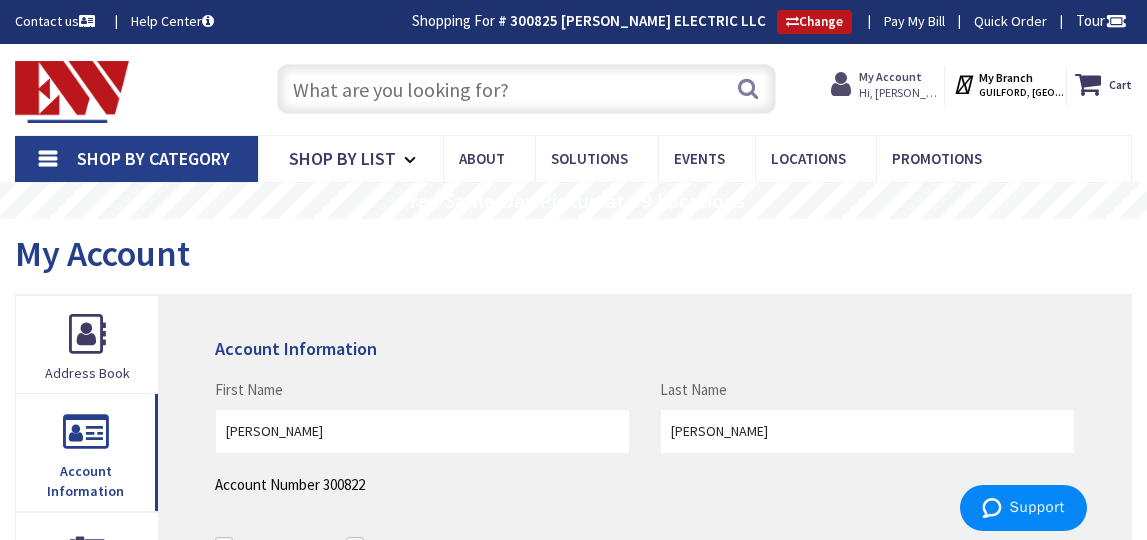click on "My Account" at bounding box center [890, 76] 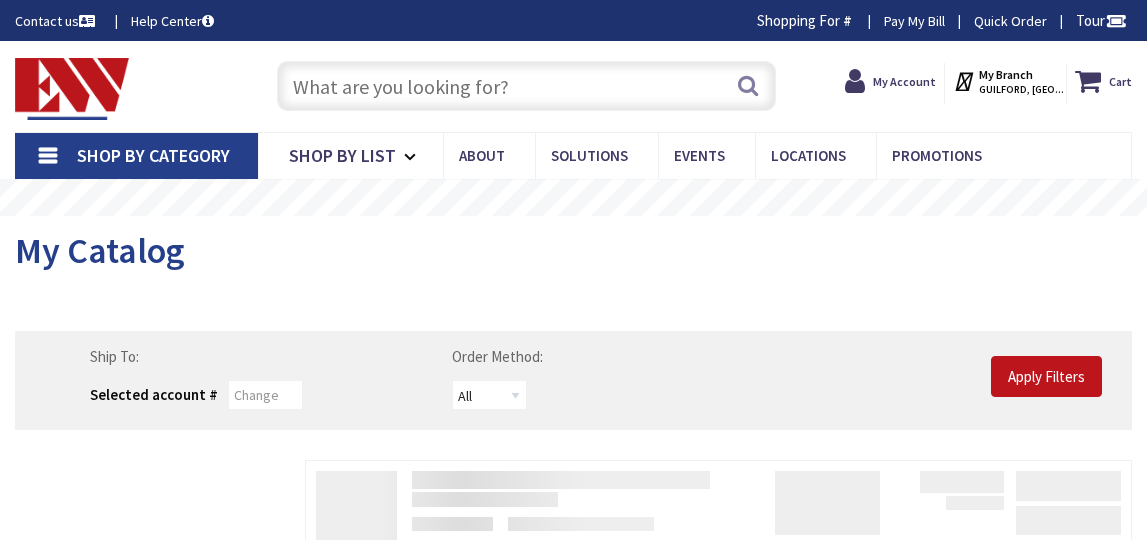 scroll, scrollTop: 0, scrollLeft: 0, axis: both 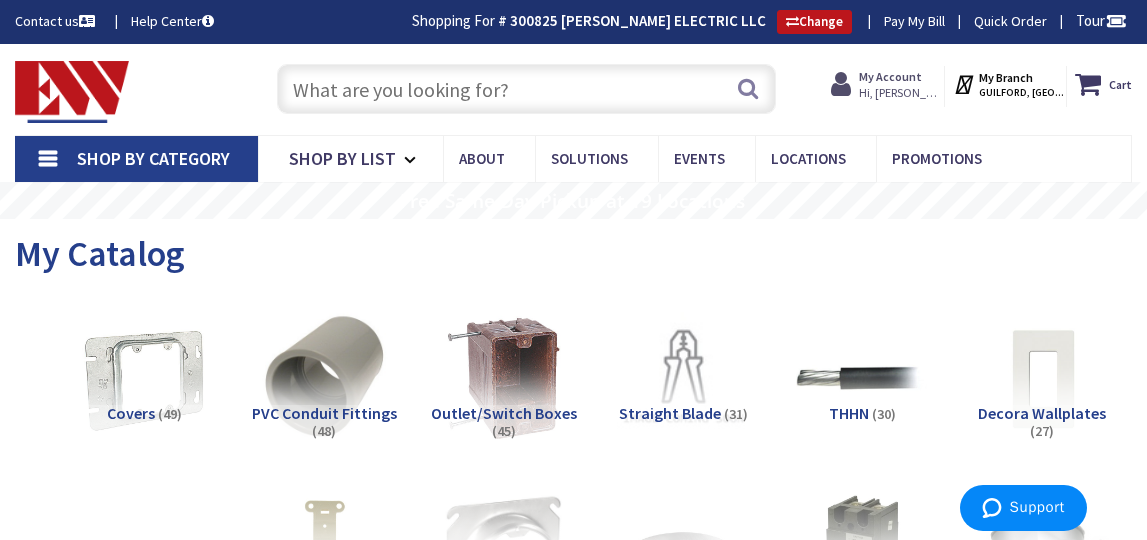 click on "My Account" at bounding box center [890, 76] 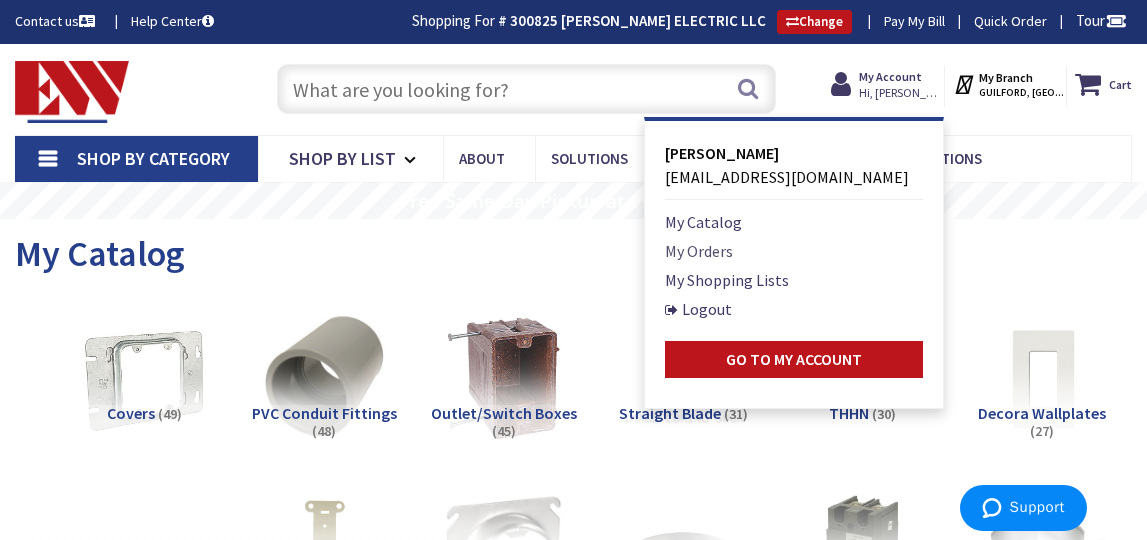 click on "My Orders" at bounding box center [699, 251] 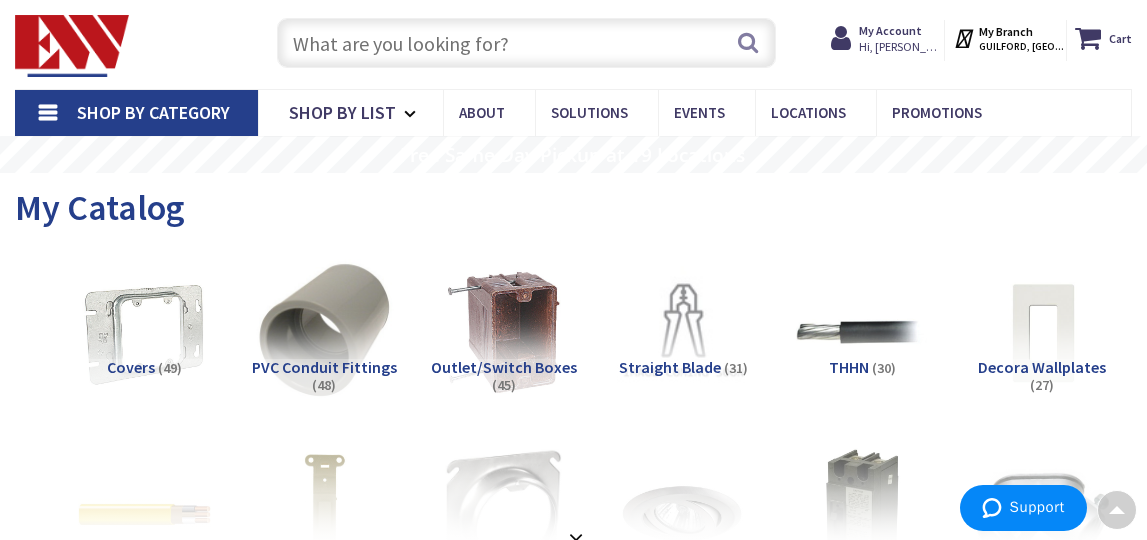 scroll, scrollTop: 0, scrollLeft: 0, axis: both 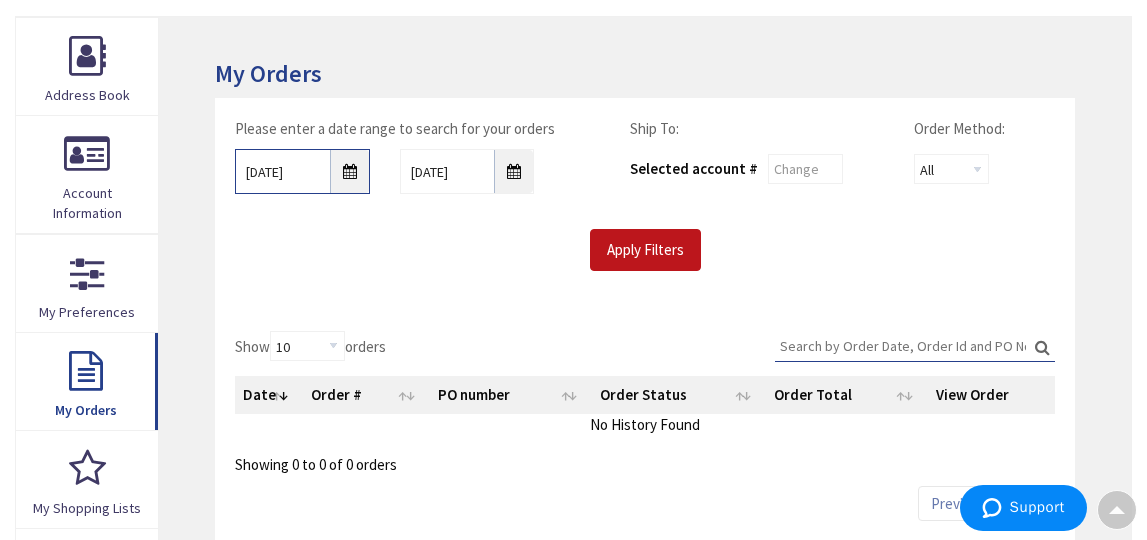 click on "6/25/2025" at bounding box center [302, 171] 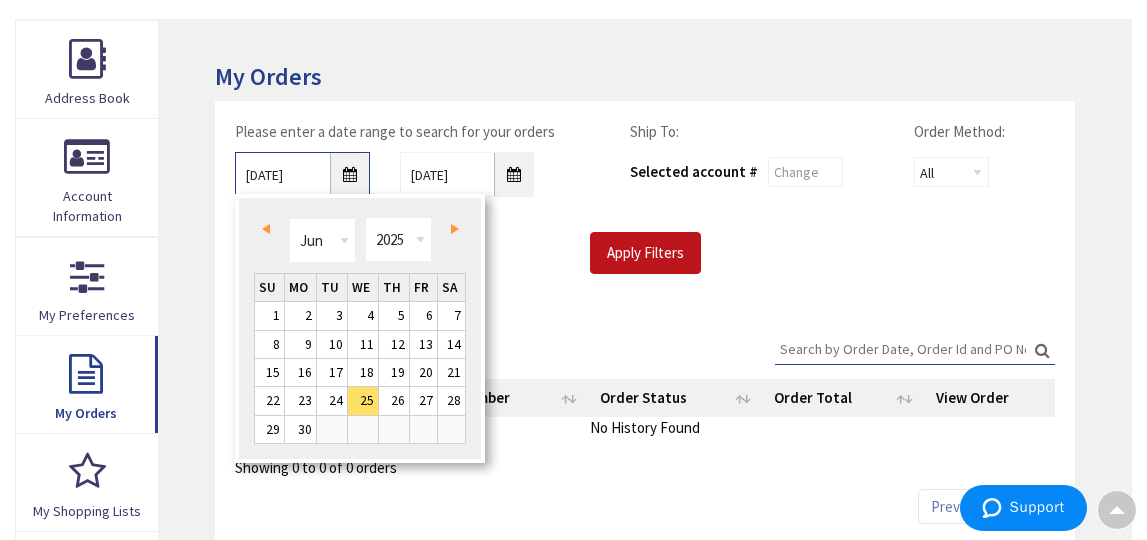 scroll, scrollTop: 278, scrollLeft: 0, axis: vertical 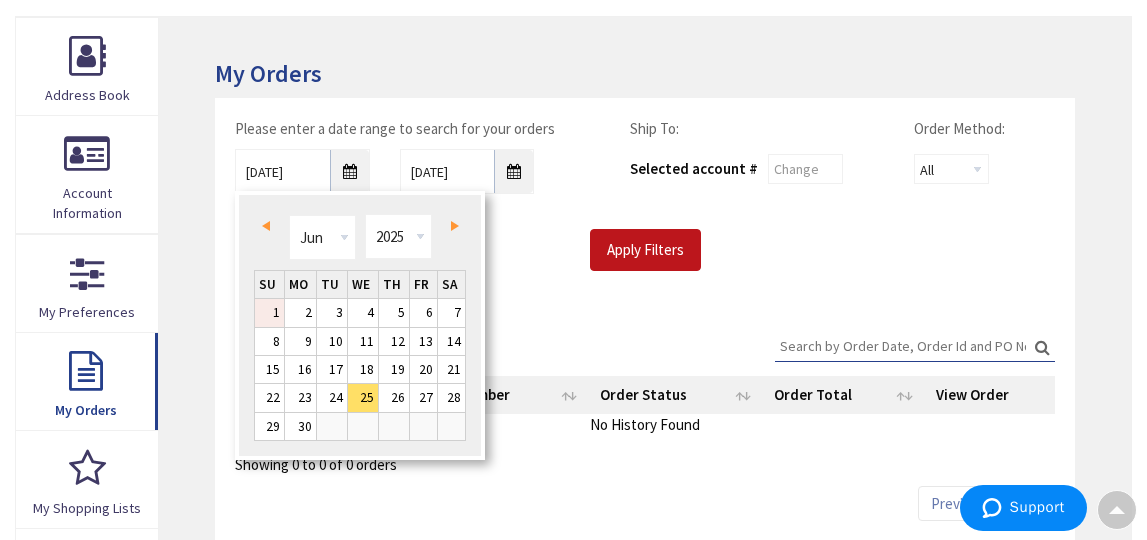 click on "1" at bounding box center (269, 312) 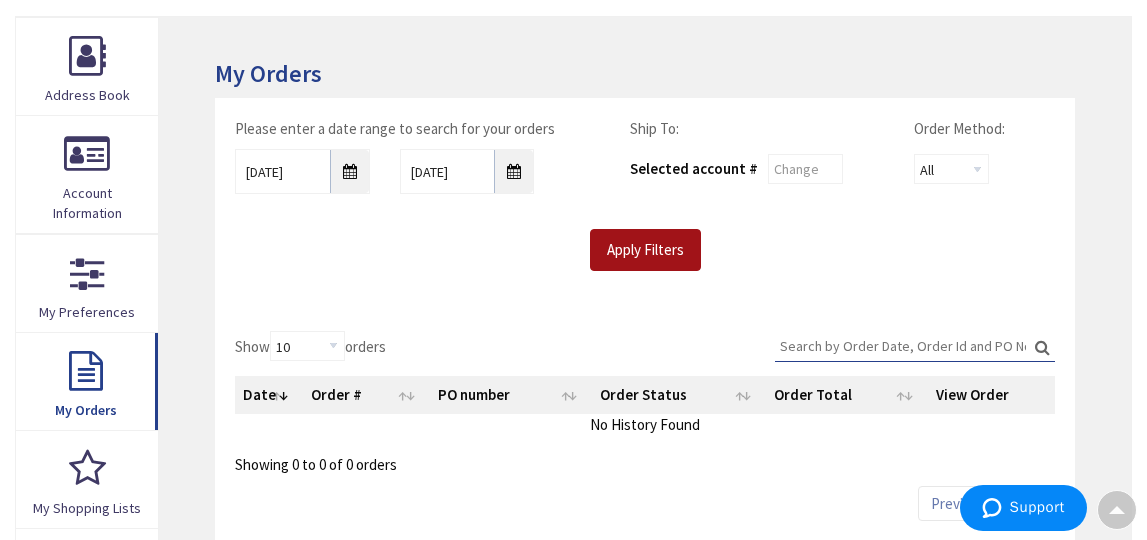 click on "Apply Filters" at bounding box center [645, 250] 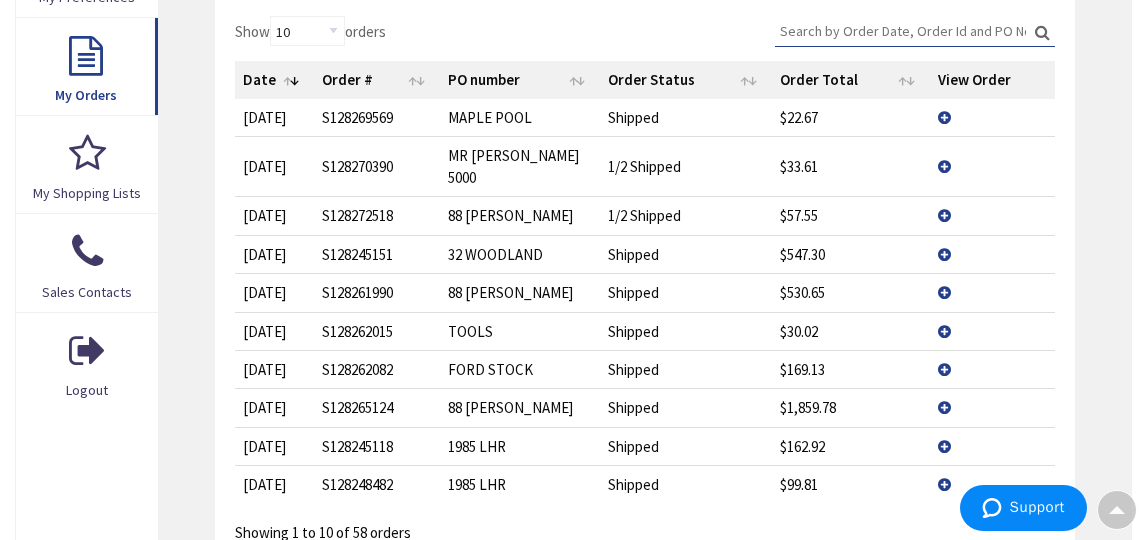 scroll, scrollTop: 590, scrollLeft: 0, axis: vertical 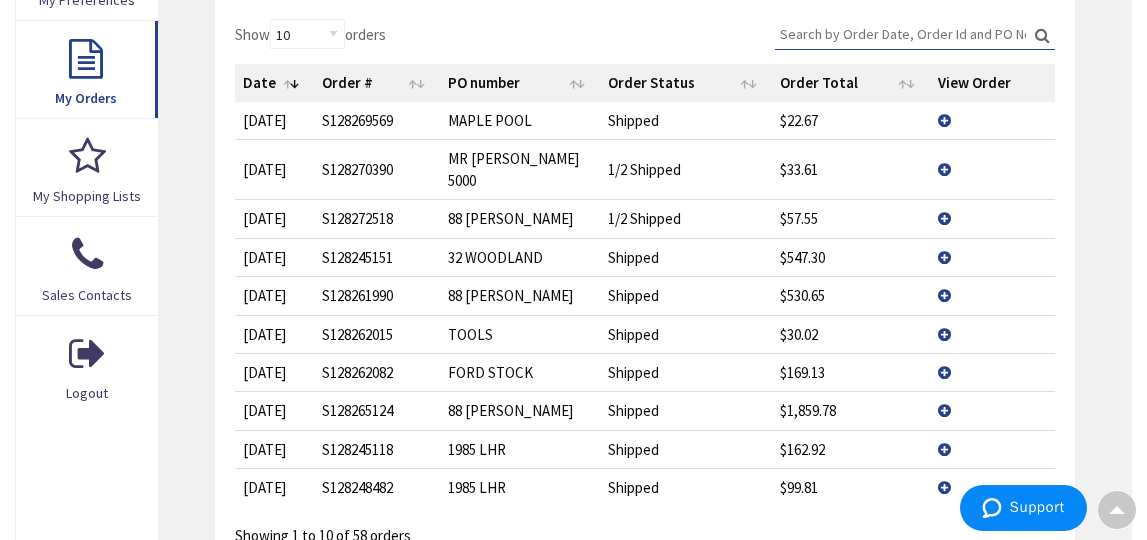 click on "View Details" at bounding box center [992, 120] 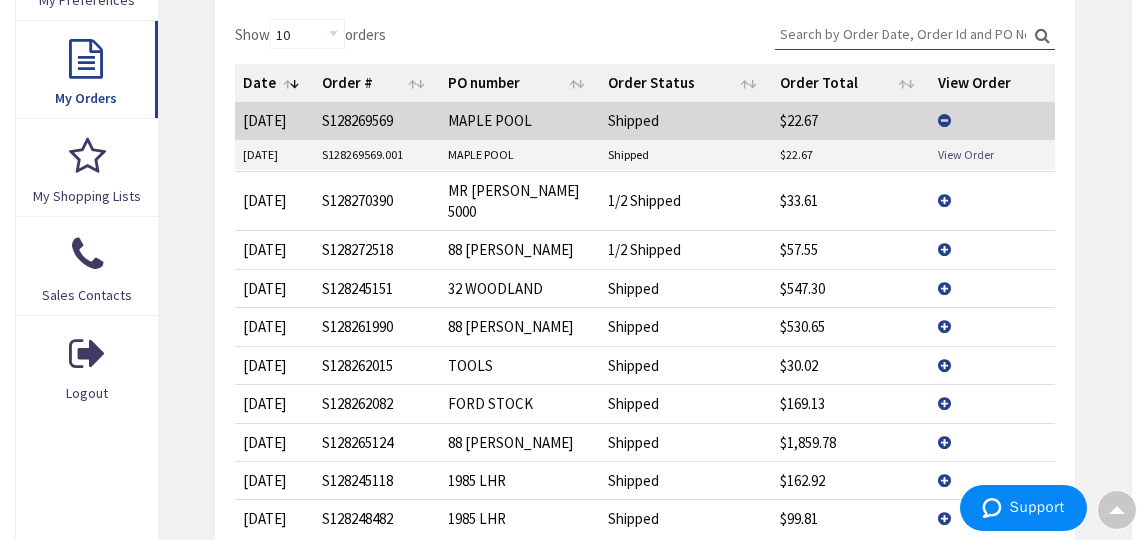 click on "View Order" at bounding box center (966, 154) 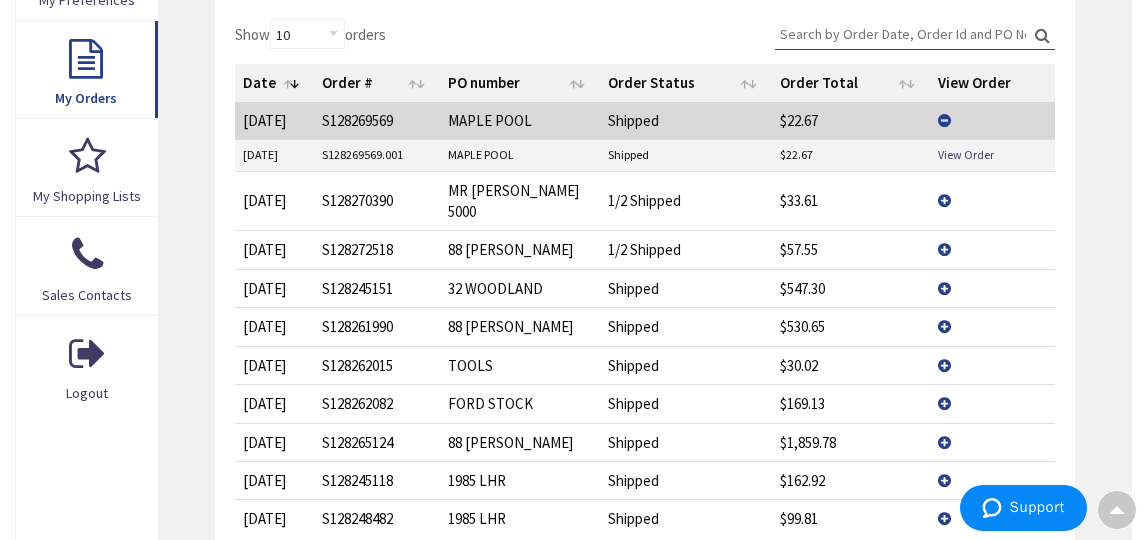 click on "View Details" at bounding box center (992, 403) 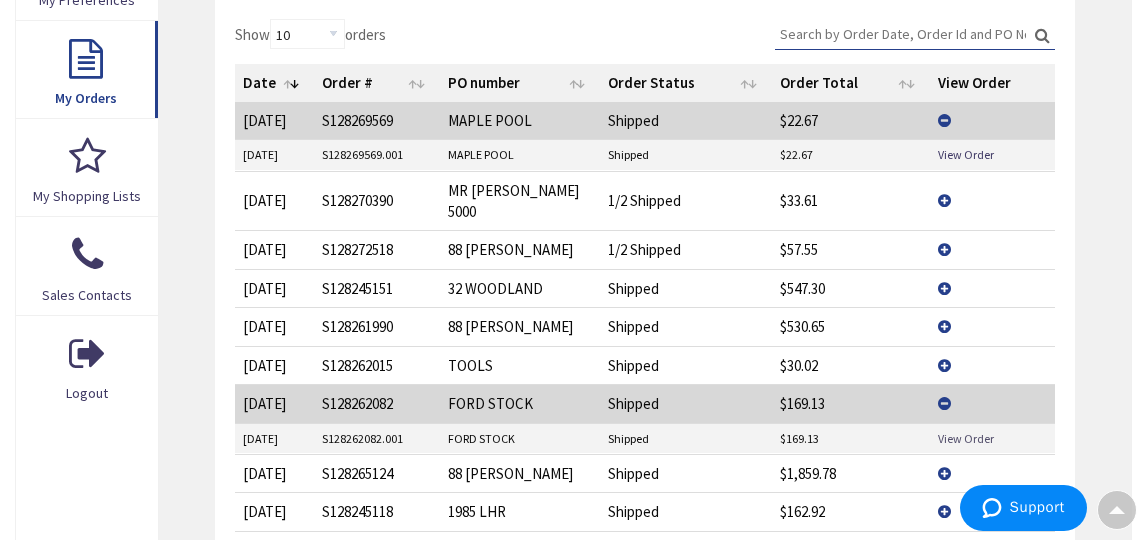 click on "View Order" at bounding box center [966, 438] 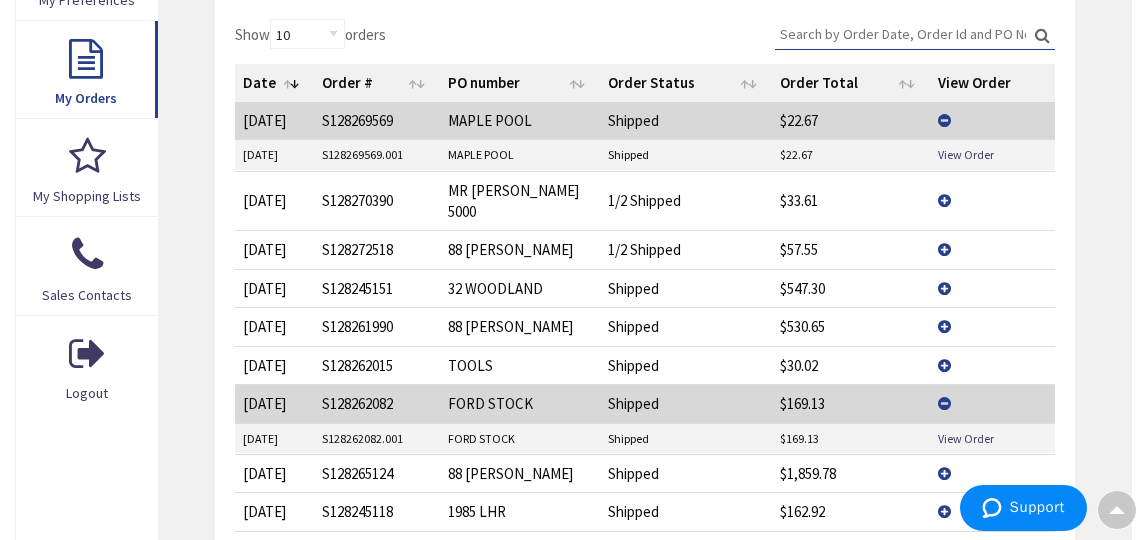 click on "Show  10 25 50 100  orders Search:                       Date Order # PO number Order Status Order Total View Order                                         7/2/2025 2025-07-02 S128269569 MAPLE POOL Shipped $22.67 View Details 7/2/2025 S128269569.001 MAPLE POOL Shipped $22.67 View Order 7/2/2025 2025-07-02 S128270390 MR BILL 5000 1/2 Shipped $33.61 View Details 7/2/2025 2025-07-02 S128272518 88 ORCUTT 1/2 Shipped $57.55 View Details 7/1/2025 2025-07-01 S128245151 32 WOODLAND Shipped $547.30 View Details 7/1/2025 2025-07-01 S128261990 88 ORCUTT Shipped $530.65 View Details 7/1/2025 2025-07-01 S128262015 TOOLS Shipped $30.02 View Details 7/1/2025 2025-07-01 S128262082 FORD STOCK Shipped $169.13 View Details 7/1/2025 S128262082.001 FORD STOCK Shipped $169.13 View Order 7/1/2025 2025-07-01 S128265124 88 ORCUTT Shipped $1,859.78 View Details 6/30/2025 2025-06-30 S128245118 1985 LHR Shipped $162.92 View Details 6/30/2025 2025-06-30 S128248482 1985 LHR Shipped $99.81 View Details      Previous 1 2 3 4 5 6 Next" at bounding box center [645, 337] 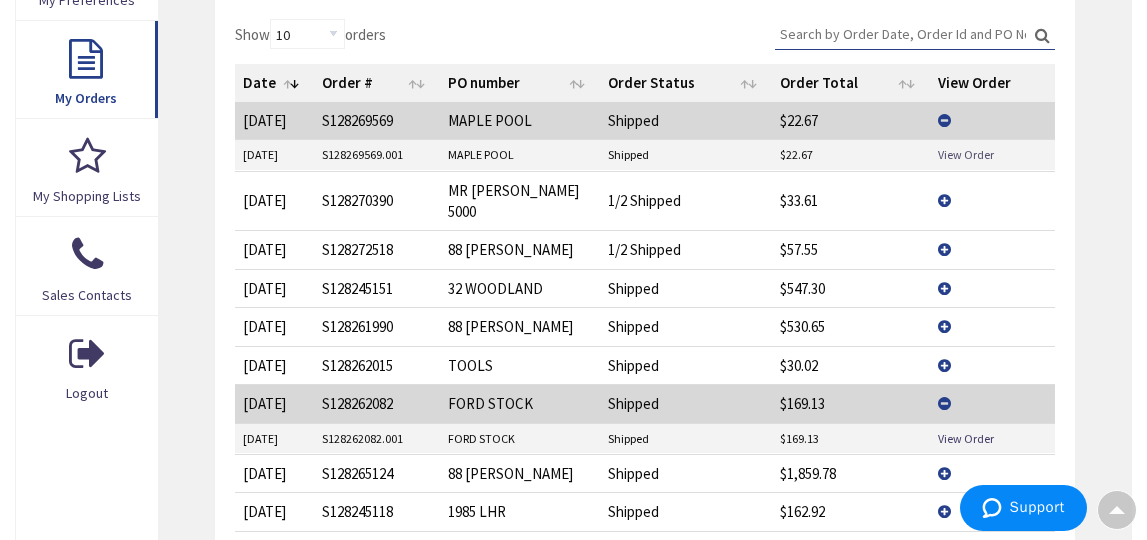 click on "View Order" at bounding box center [966, 154] 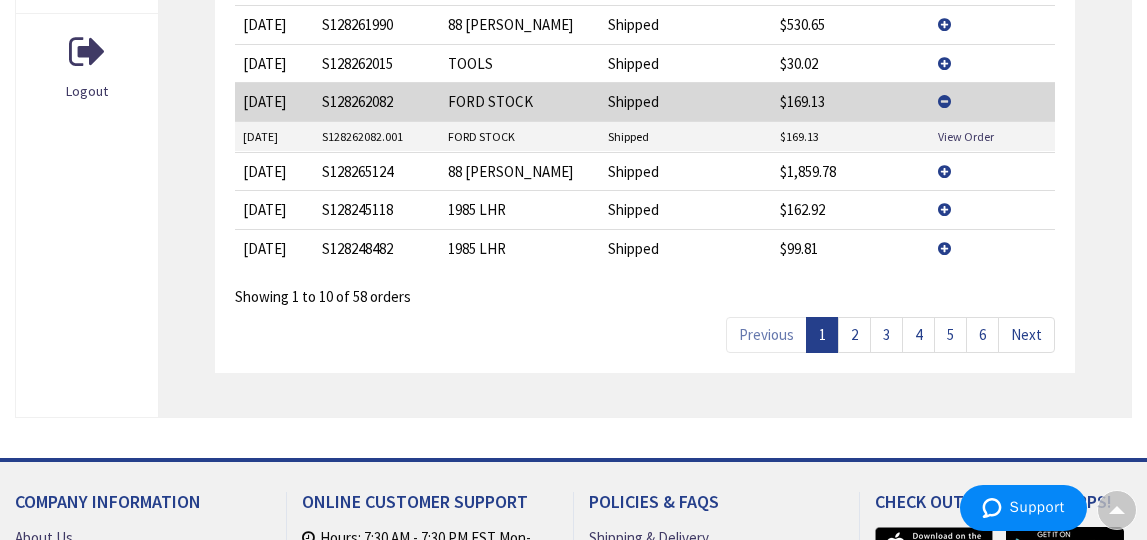 scroll, scrollTop: 914, scrollLeft: 0, axis: vertical 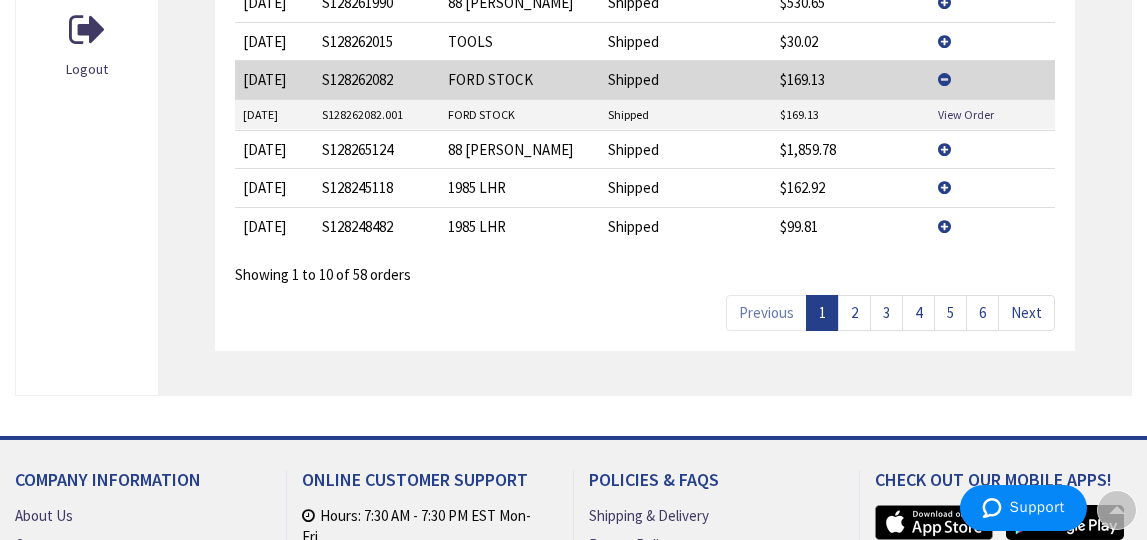 click on "View Details" at bounding box center (992, 187) 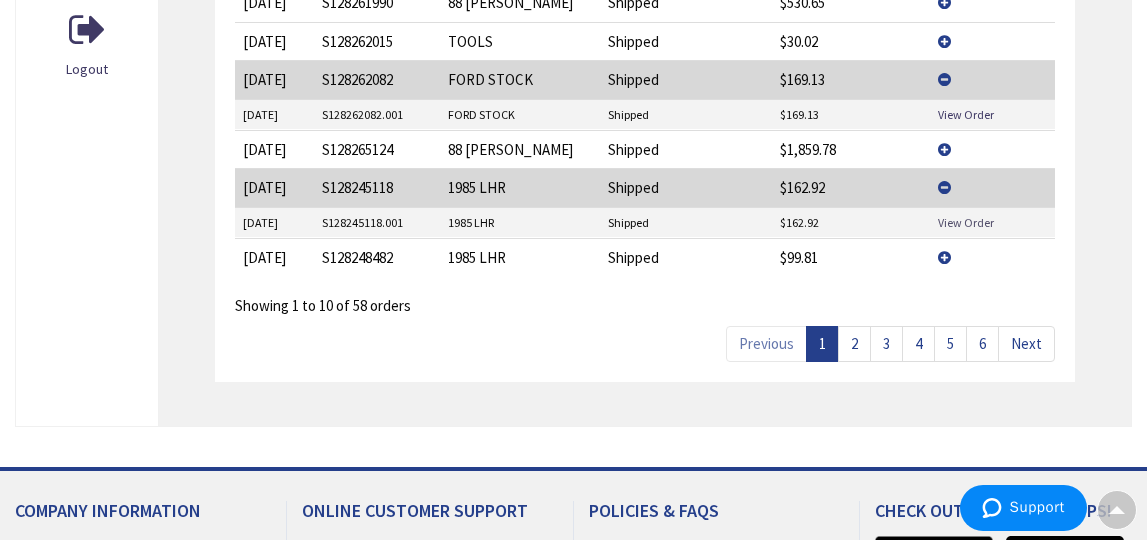 click on "View Order" at bounding box center (966, 222) 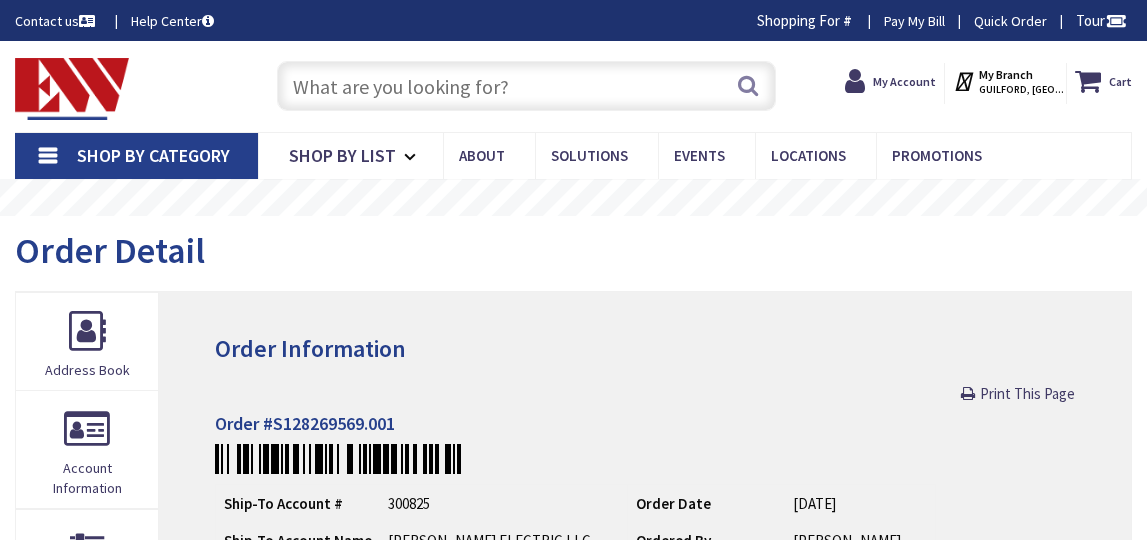scroll, scrollTop: 0, scrollLeft: 0, axis: both 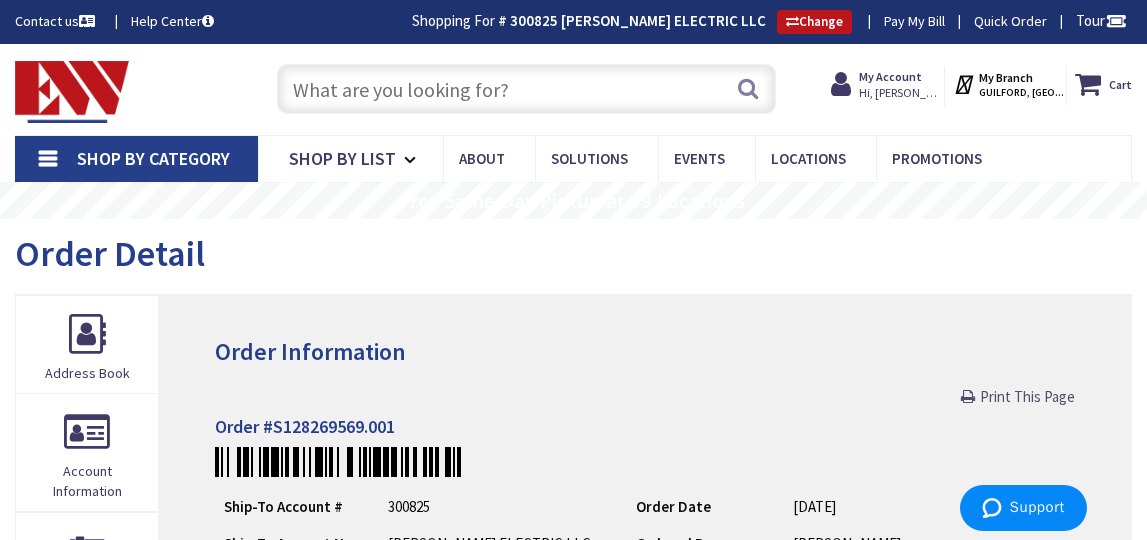 click on "Print This Page" at bounding box center [1027, 396] 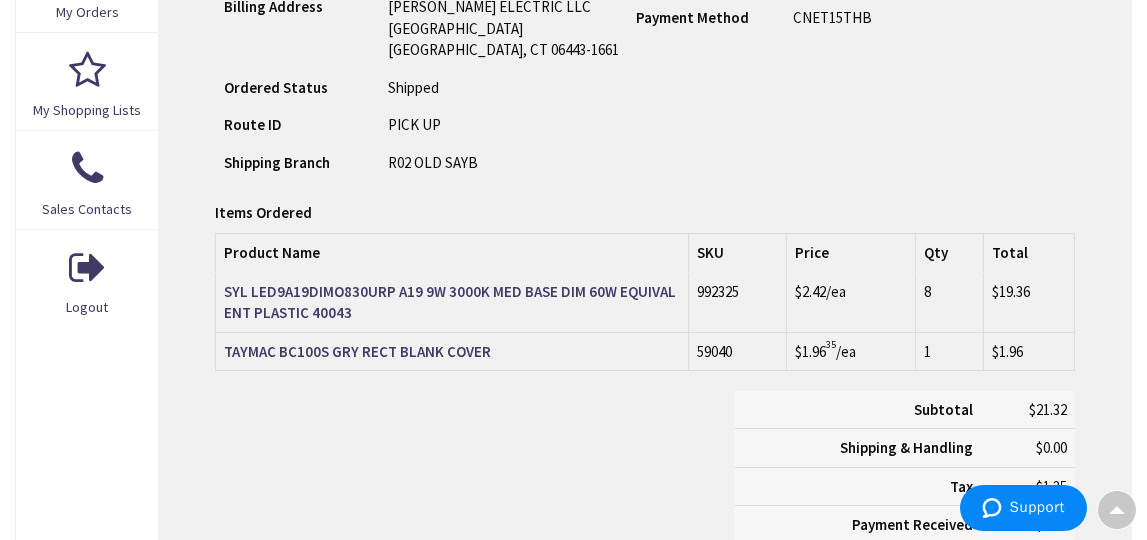 scroll, scrollTop: 0, scrollLeft: 0, axis: both 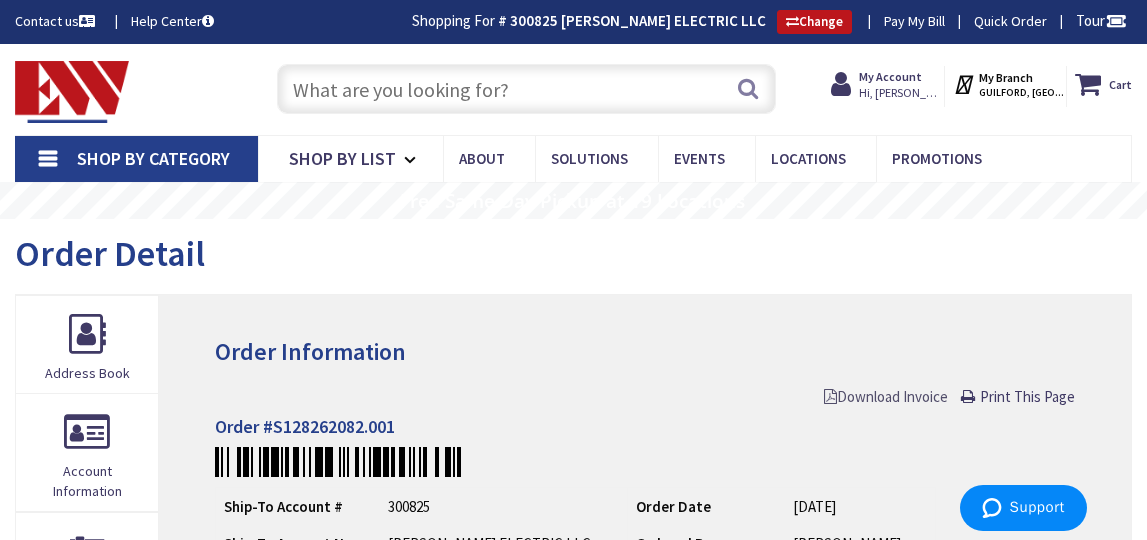 click on "Download Invoice" at bounding box center (886, 396) 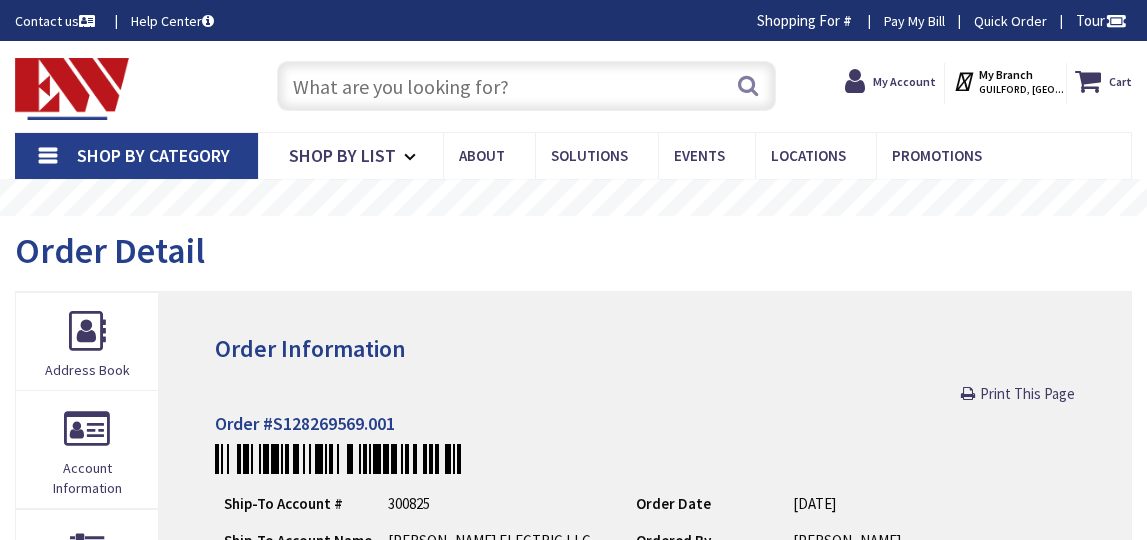 scroll, scrollTop: 0, scrollLeft: 0, axis: both 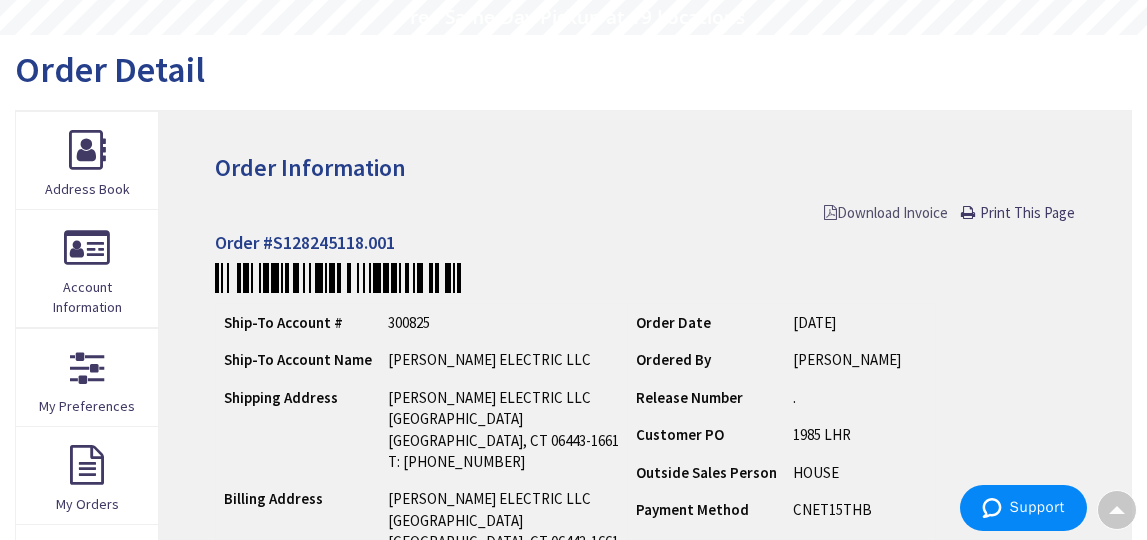 click on "Download Invoice" at bounding box center (886, 212) 